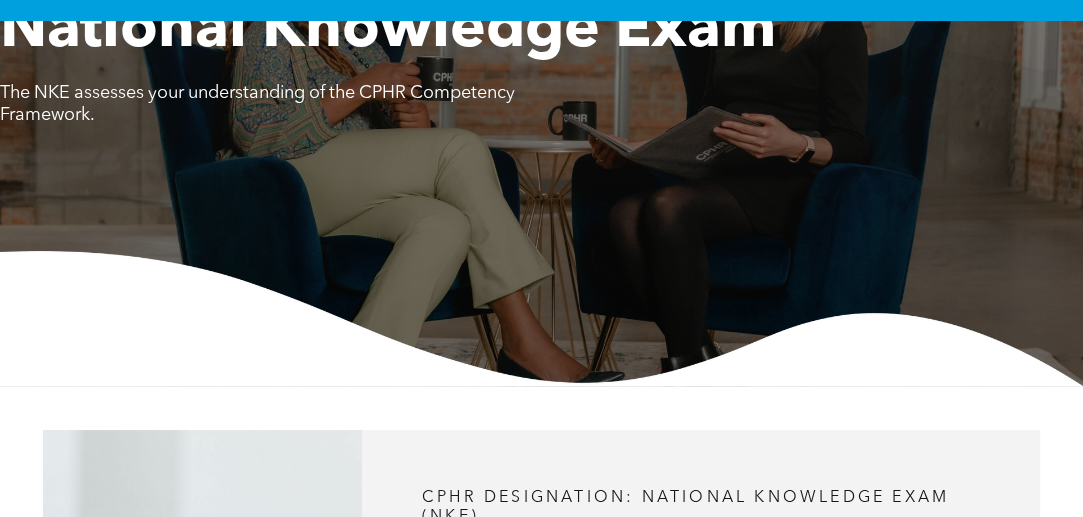 scroll, scrollTop: 0, scrollLeft: 0, axis: both 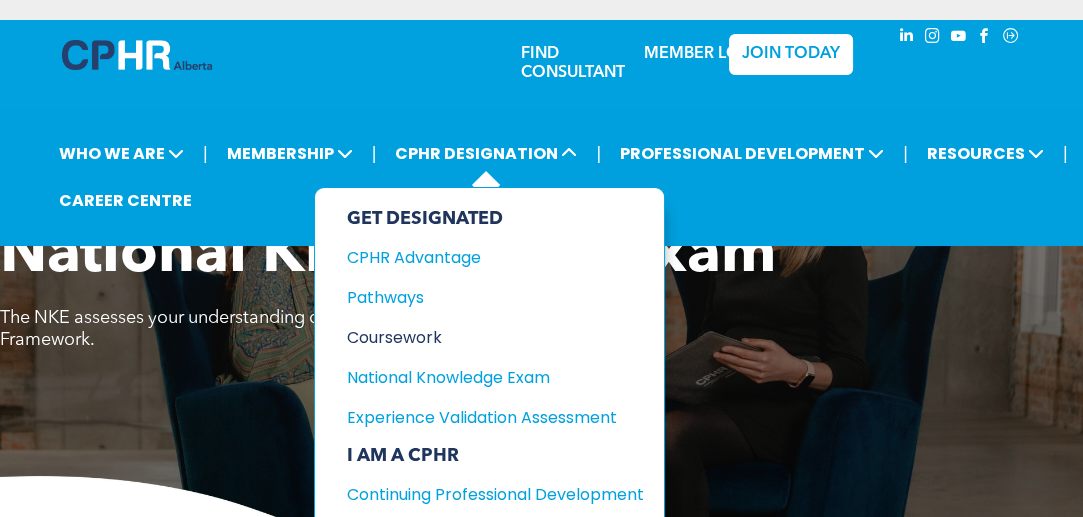 click on "Coursework" at bounding box center (480, 337) 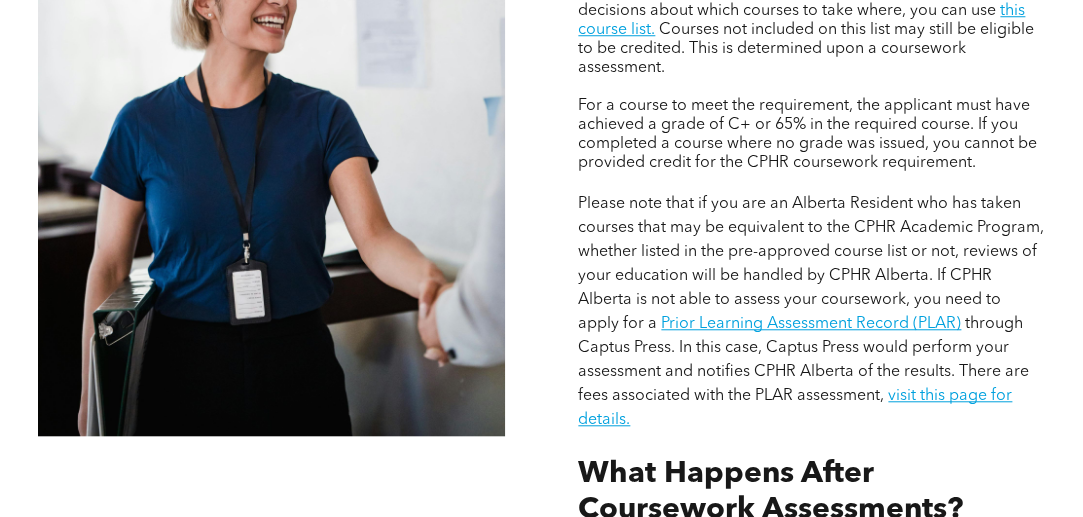 scroll, scrollTop: 1811, scrollLeft: 0, axis: vertical 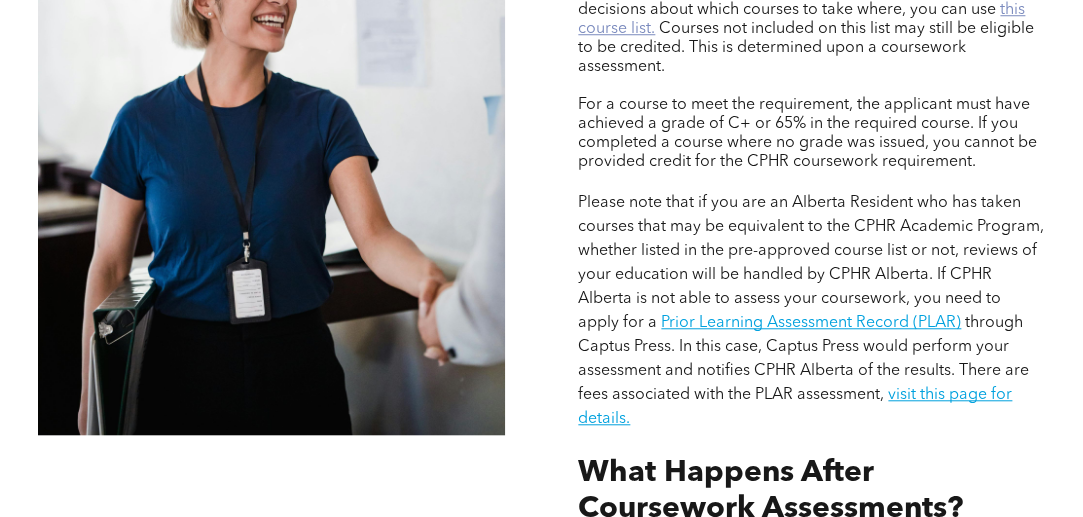 click on "this course list." at bounding box center (801, 19) 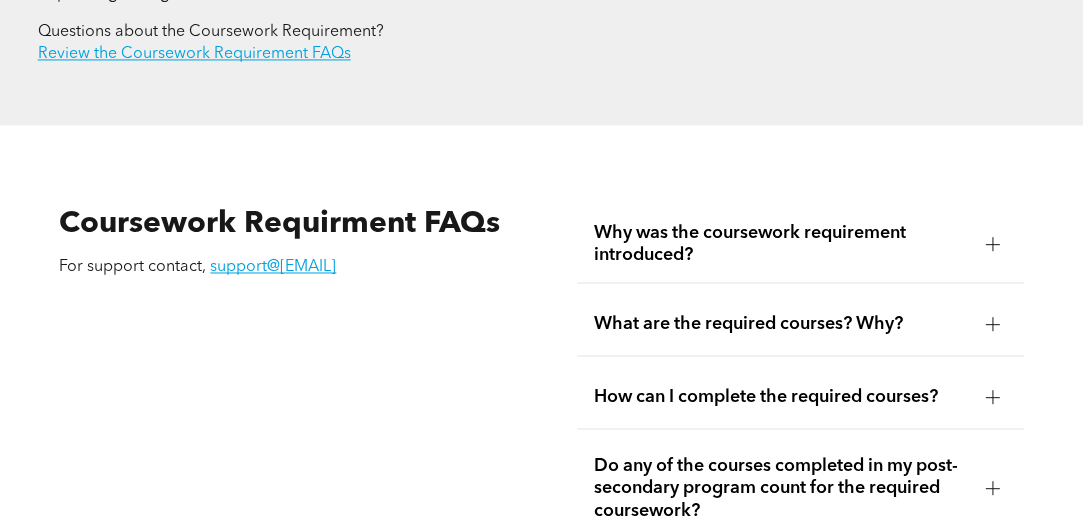scroll, scrollTop: 3283, scrollLeft: 0, axis: vertical 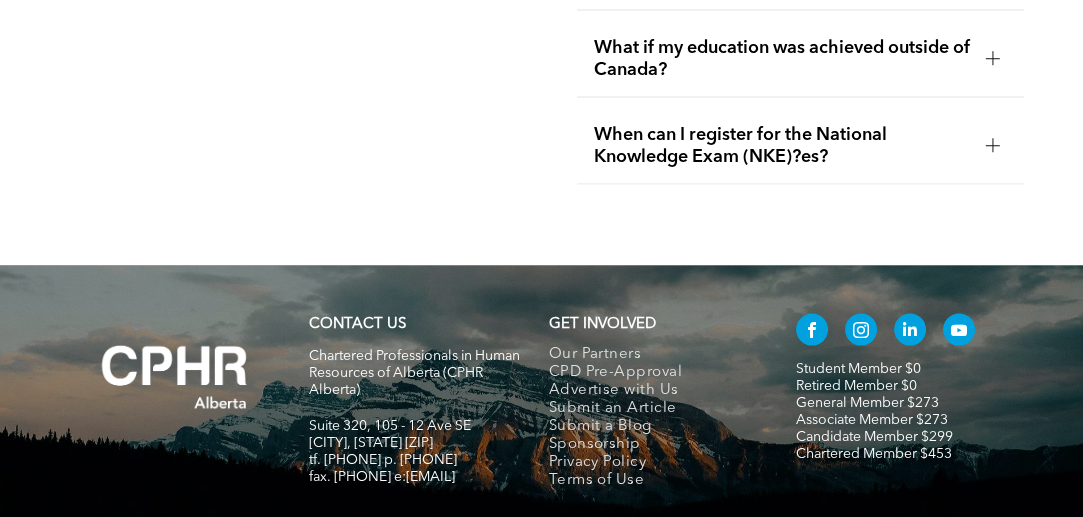 click on "When can I register for the National Knowledge Exam (NKE)?es?" at bounding box center [781, 146] 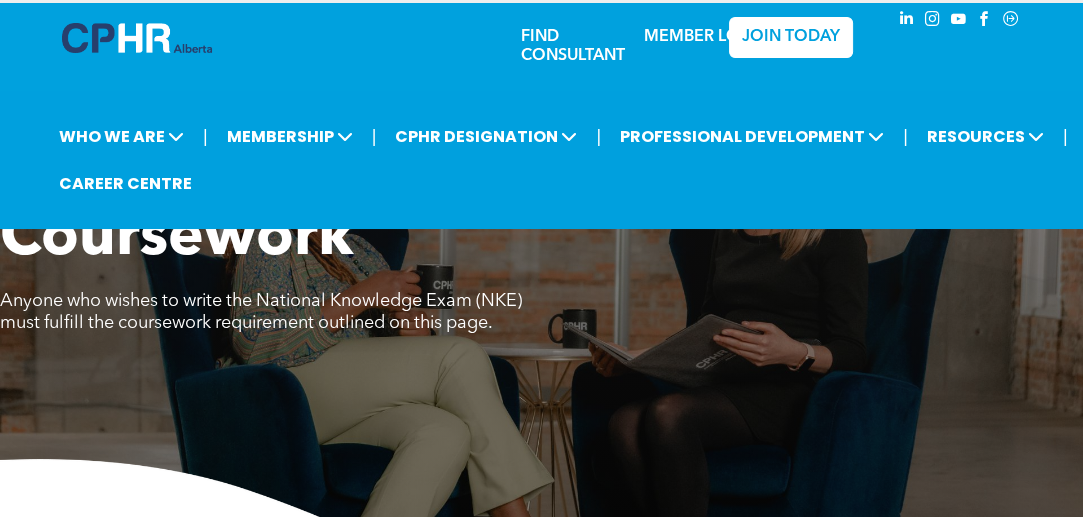 scroll, scrollTop: 0, scrollLeft: 0, axis: both 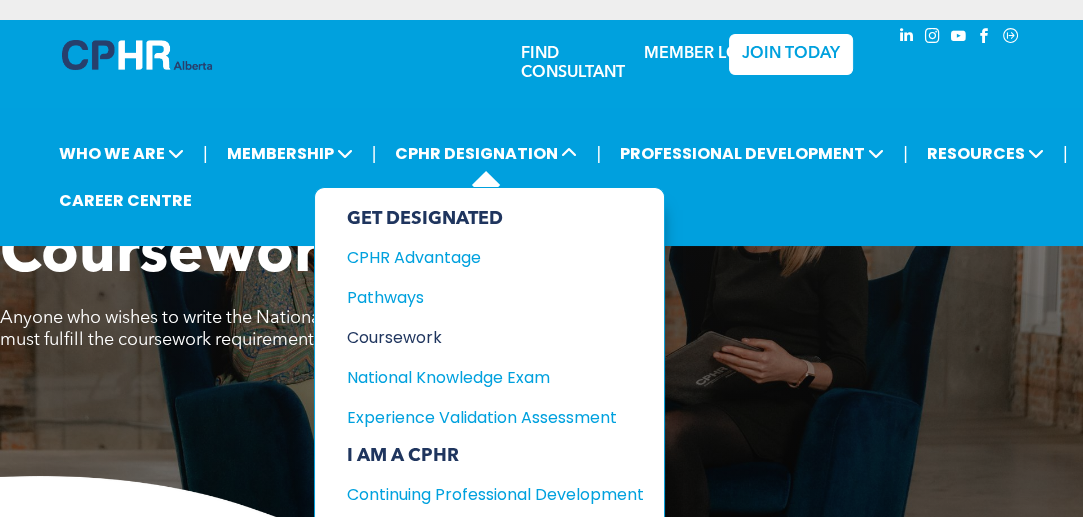 click on "Coursework" at bounding box center [480, 337] 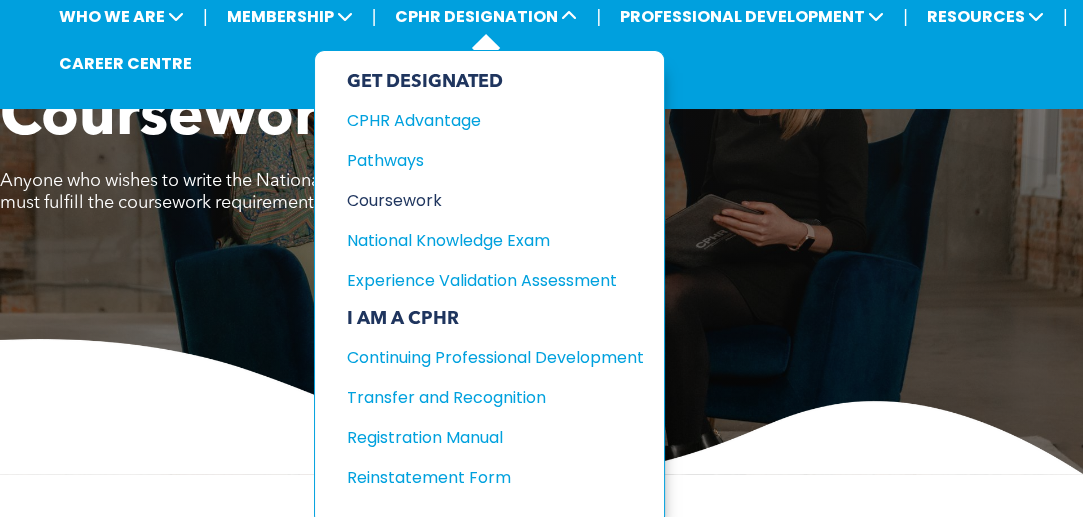 scroll, scrollTop: 138, scrollLeft: 0, axis: vertical 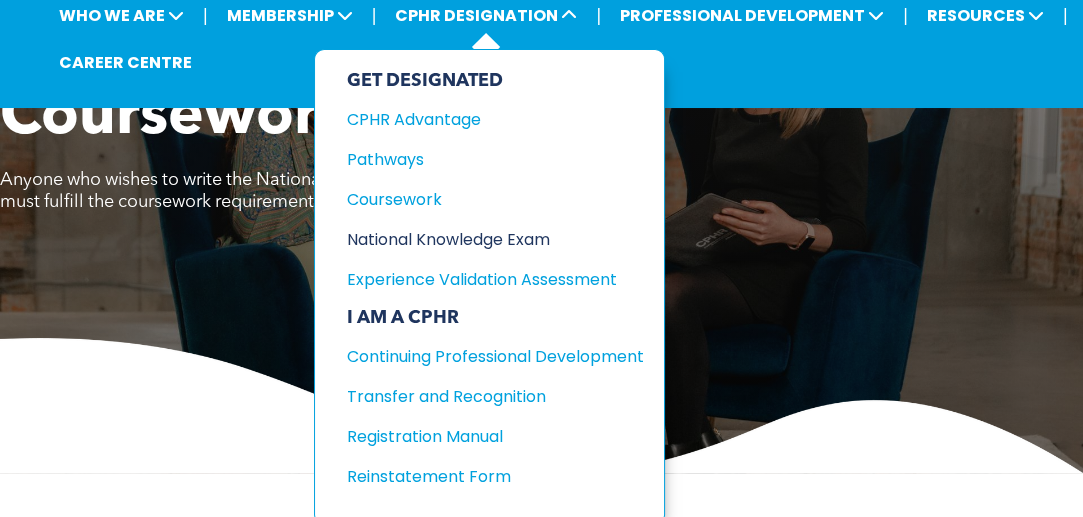 click on "National Knowledge Exam" at bounding box center [480, 239] 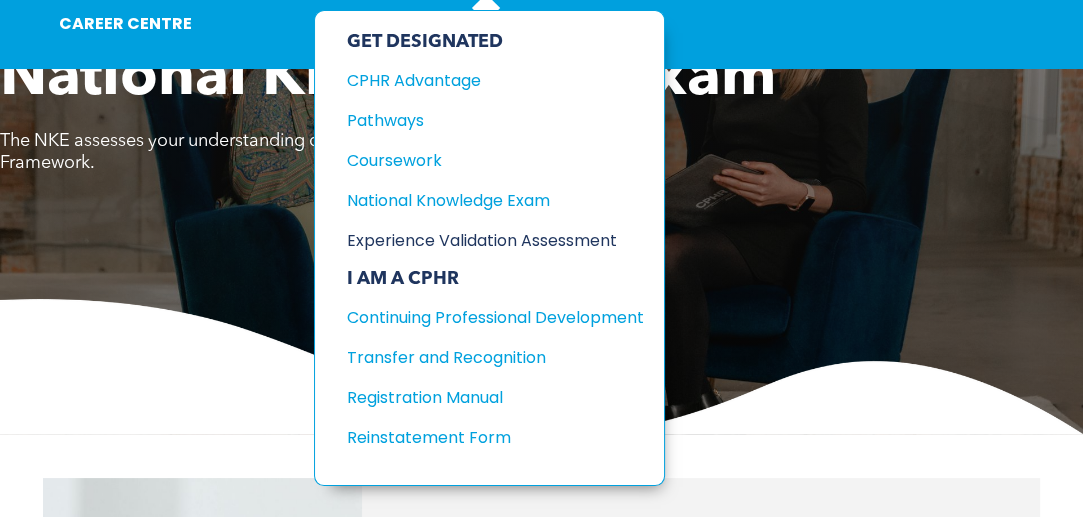 scroll, scrollTop: 178, scrollLeft: 0, axis: vertical 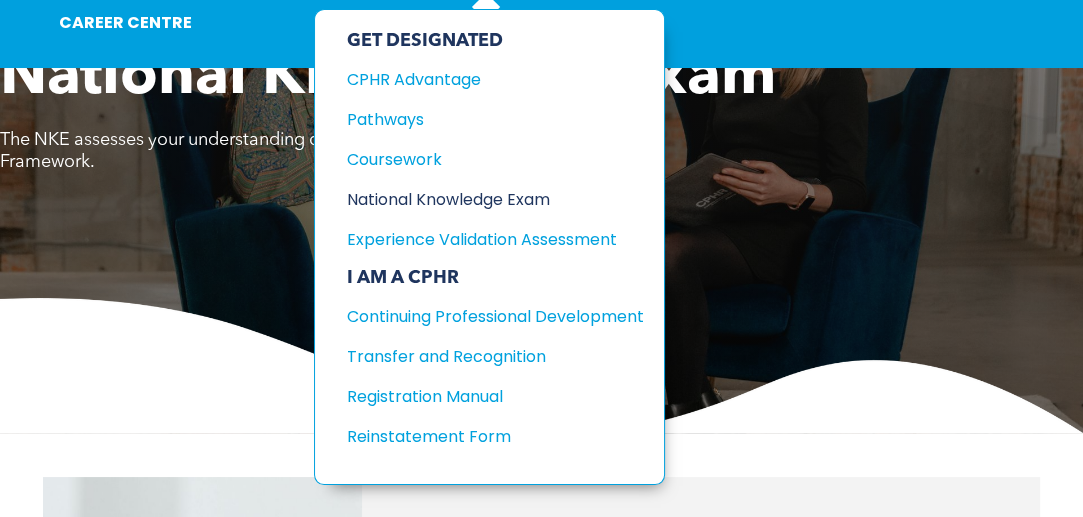 click on "National Knowledge Exam" at bounding box center [480, 199] 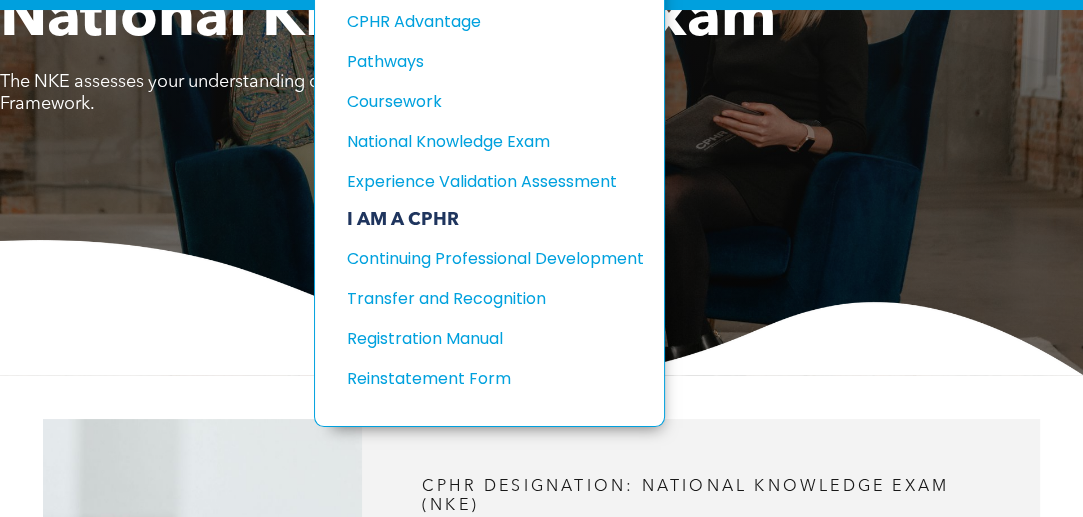 scroll, scrollTop: 235, scrollLeft: 0, axis: vertical 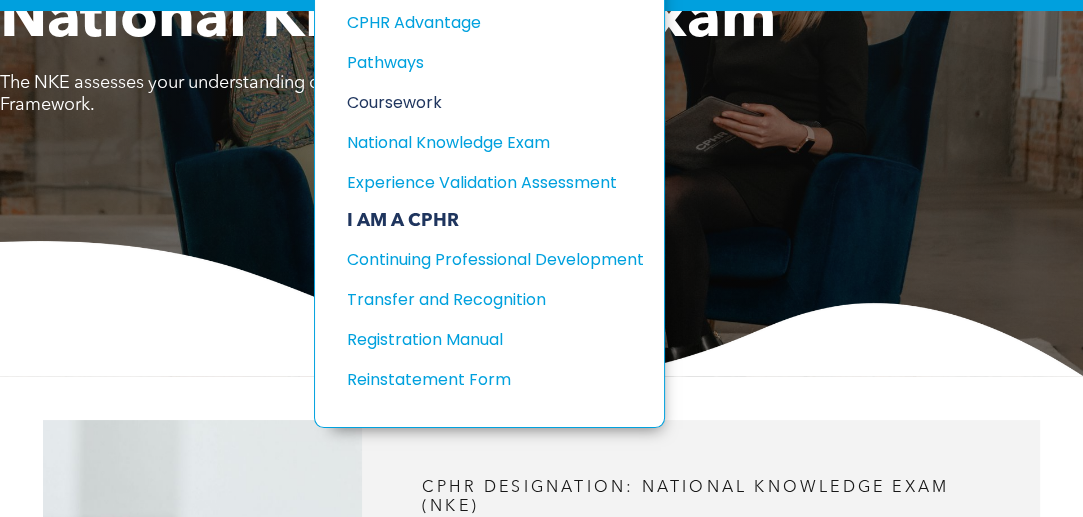 click on "Coursework" at bounding box center (480, 102) 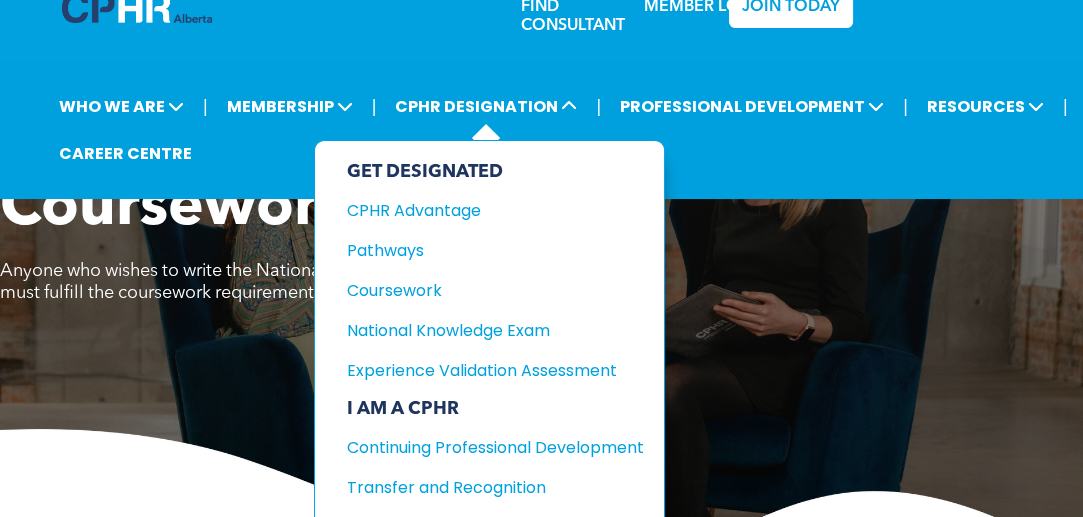 scroll, scrollTop: 45, scrollLeft: 0, axis: vertical 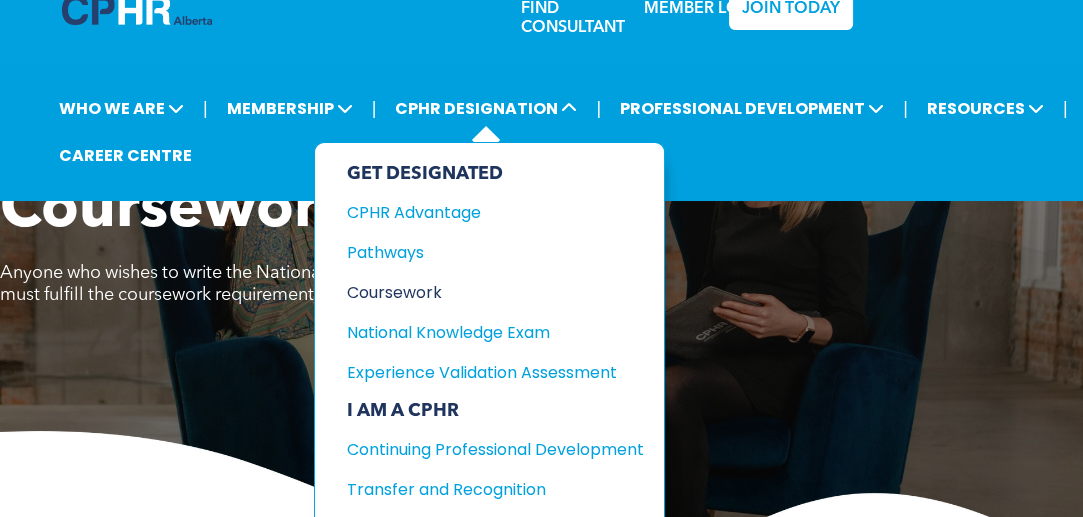 click on "Coursework" at bounding box center (480, 292) 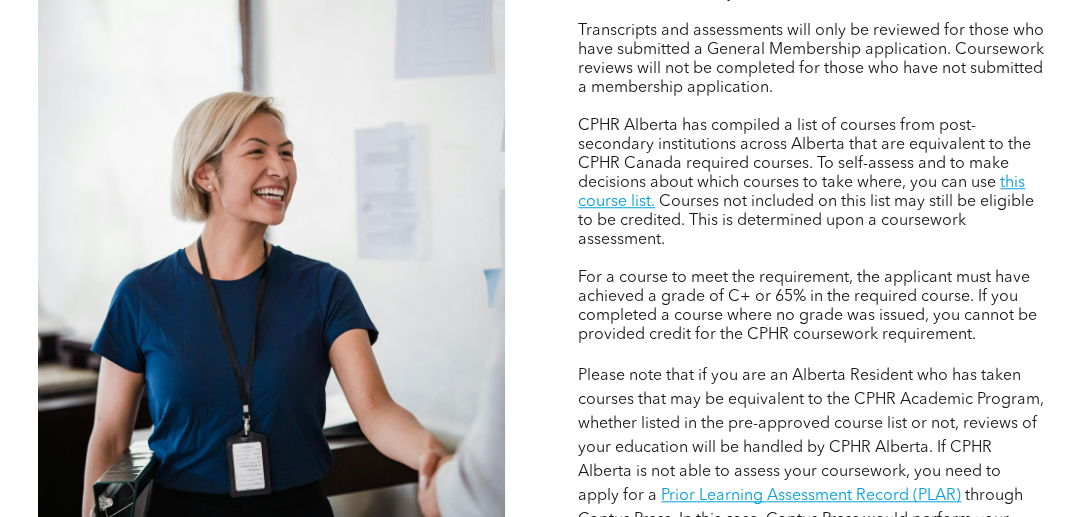 scroll, scrollTop: 1640, scrollLeft: 0, axis: vertical 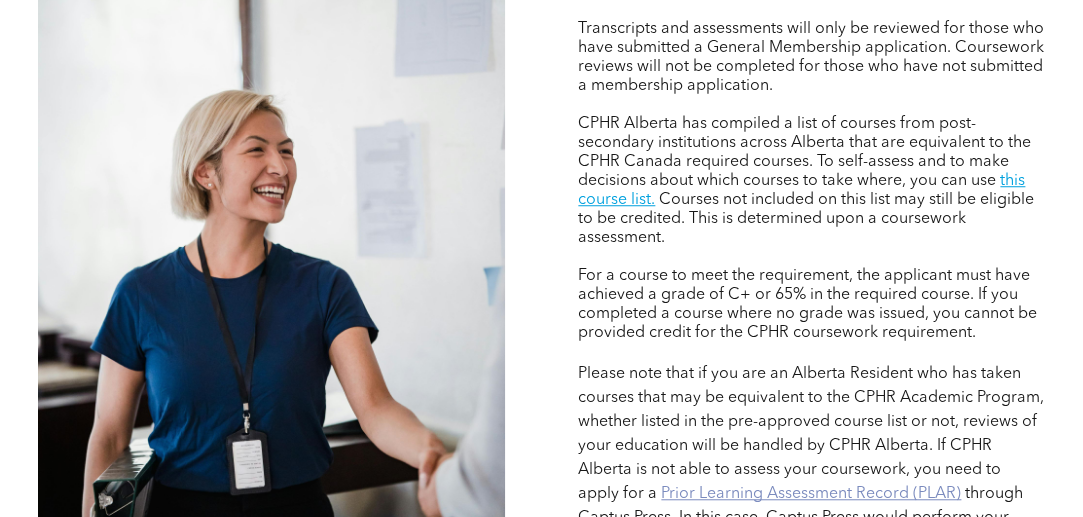 click on "Prior Learning Assessment Record (PLAR)" at bounding box center (811, 494) 